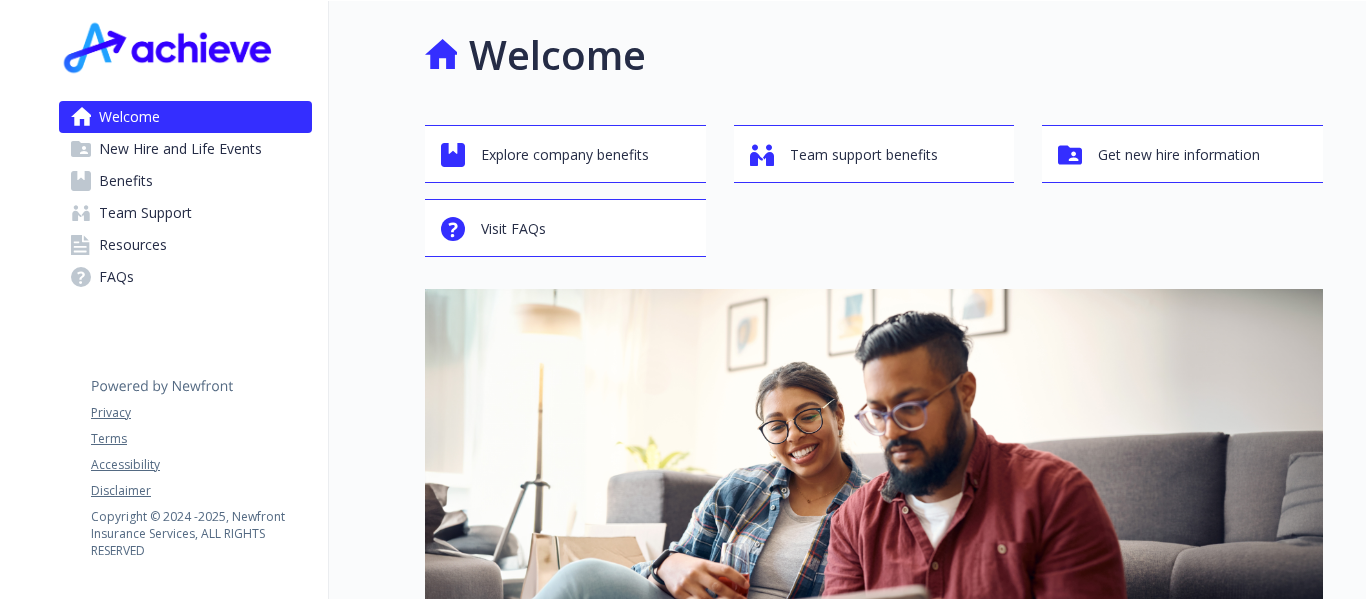 scroll, scrollTop: 0, scrollLeft: 0, axis: both 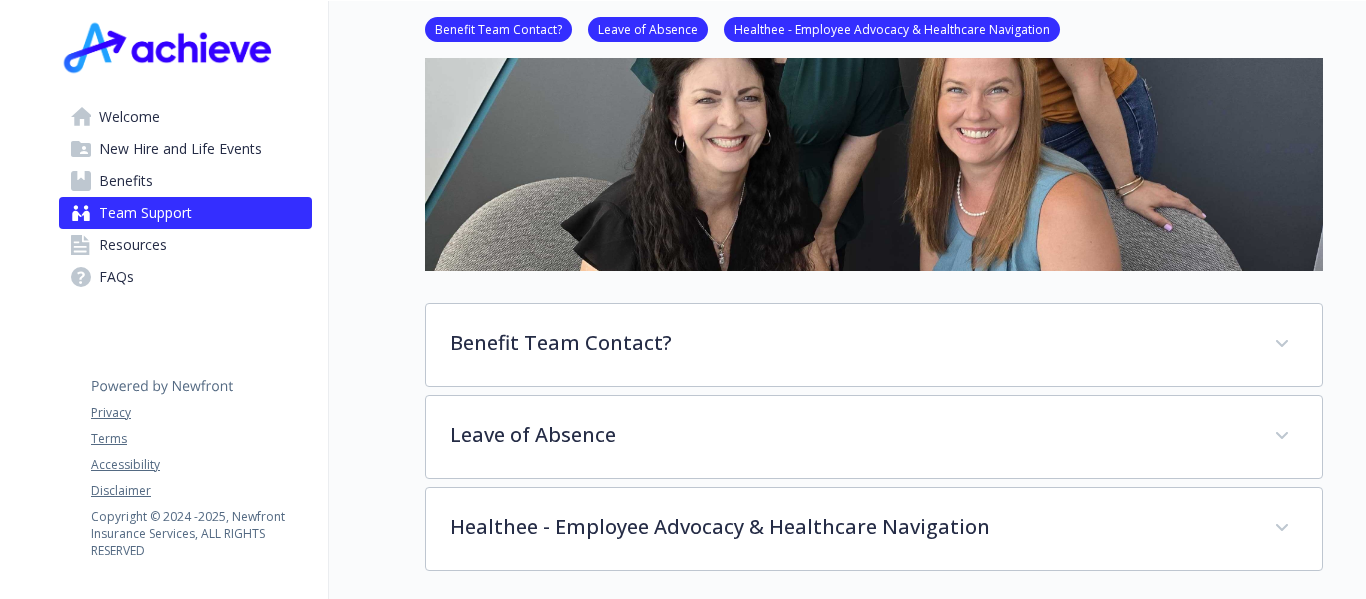click on "Benefit Team Contact?" at bounding box center [498, 28] 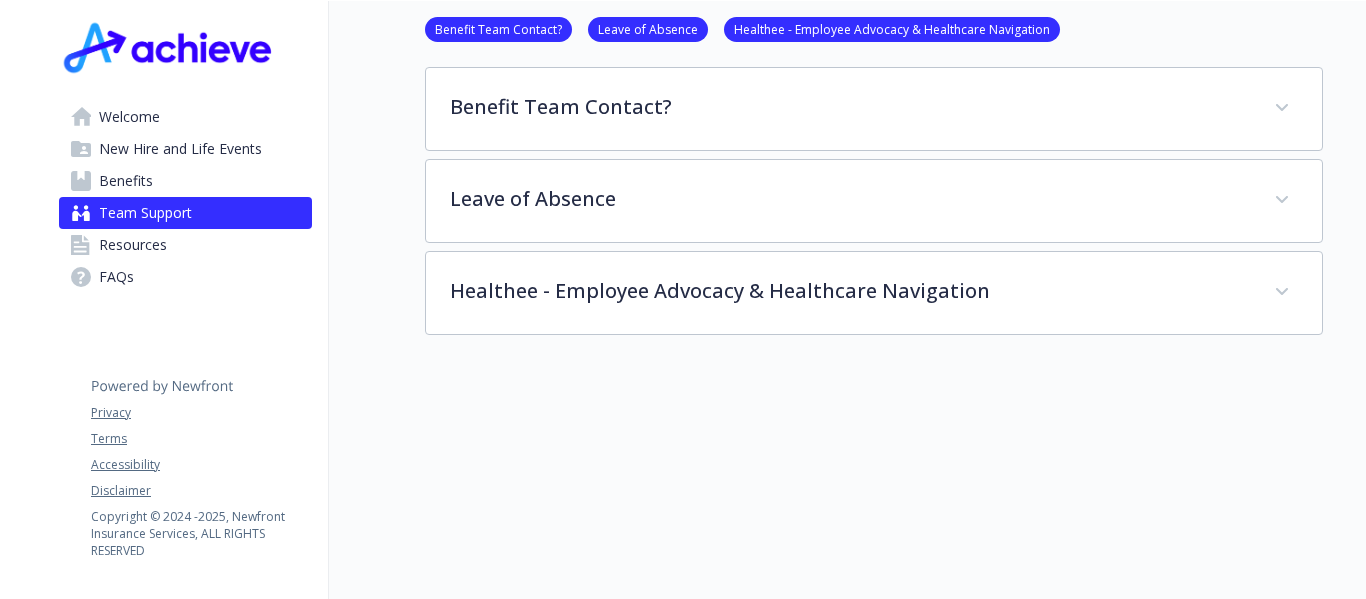 scroll, scrollTop: 641, scrollLeft: 15, axis: both 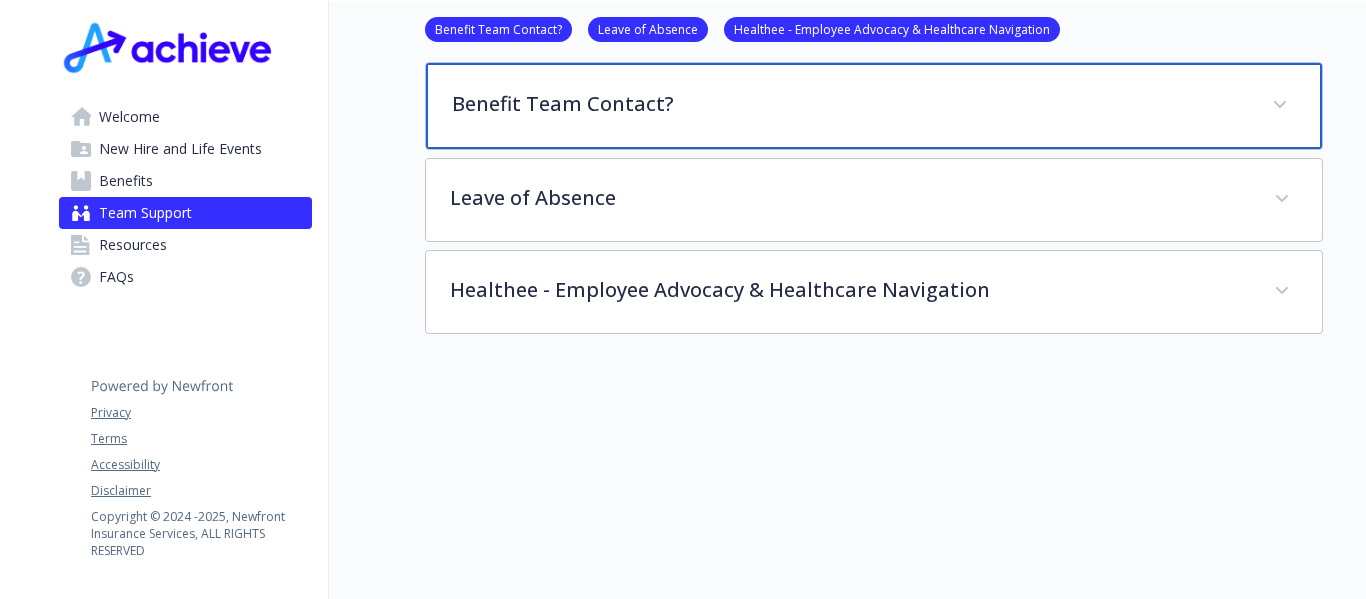 click on "Benefit Team Contact?" at bounding box center [850, 104] 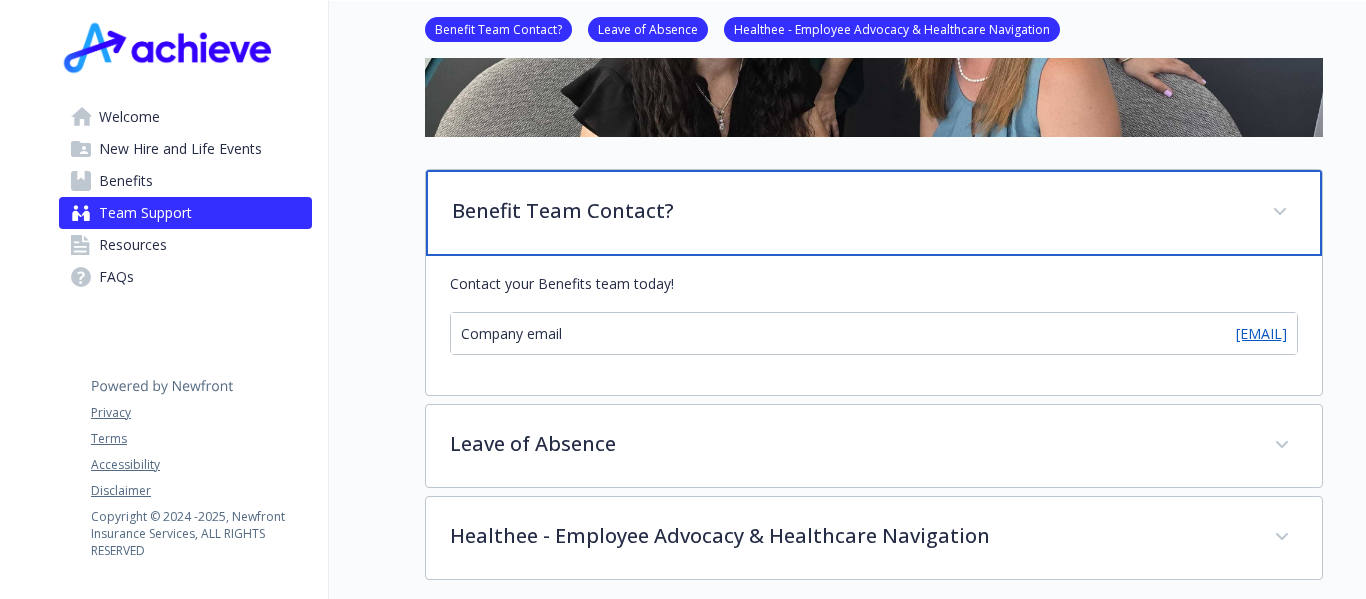 scroll, scrollTop: 441, scrollLeft: 15, axis: both 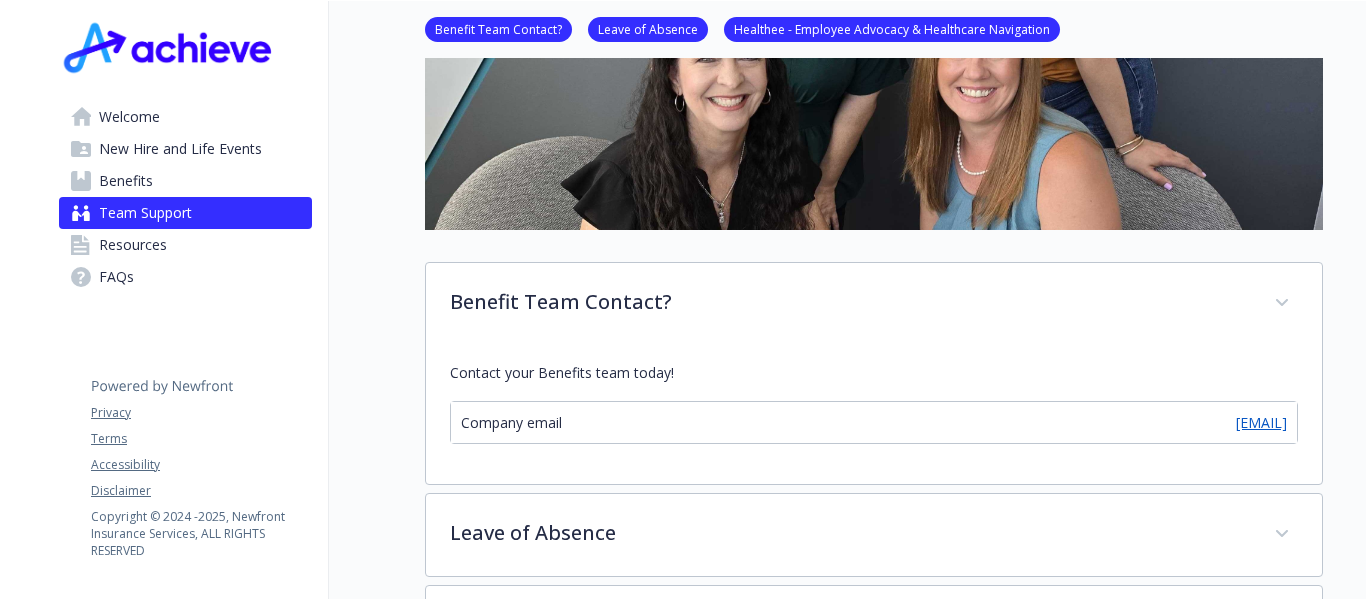 click on "Resources" at bounding box center (133, 245) 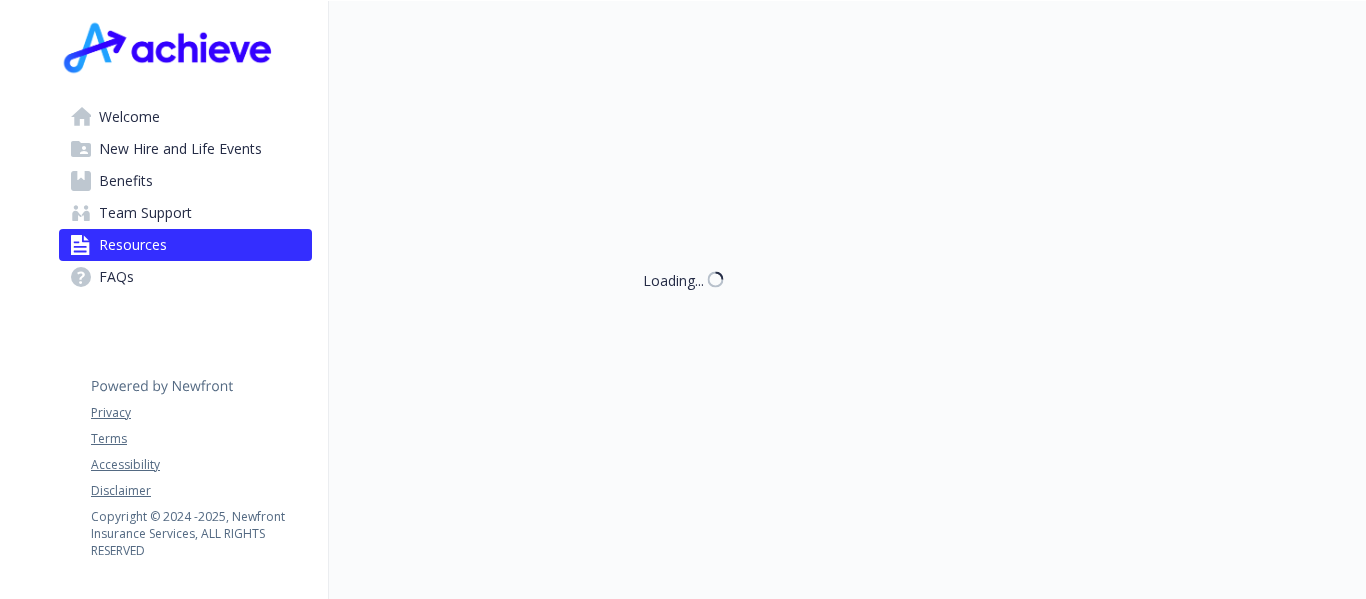 scroll, scrollTop: 441, scrollLeft: 15, axis: both 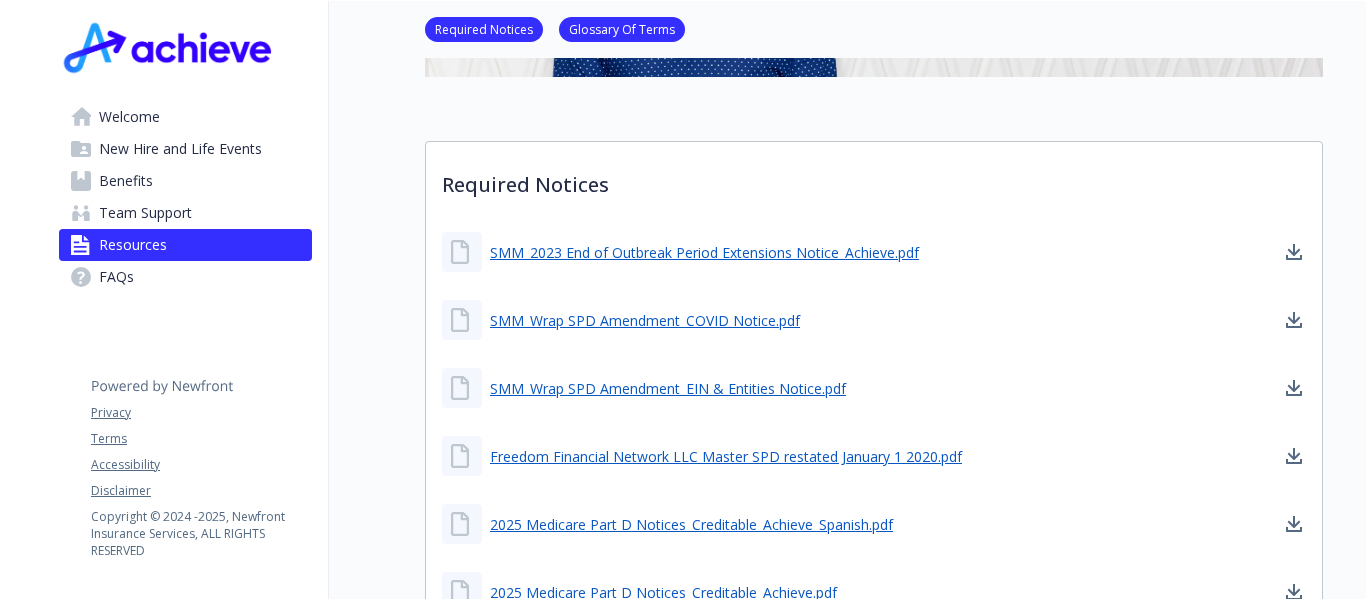 click on "FAQs" at bounding box center (116, 277) 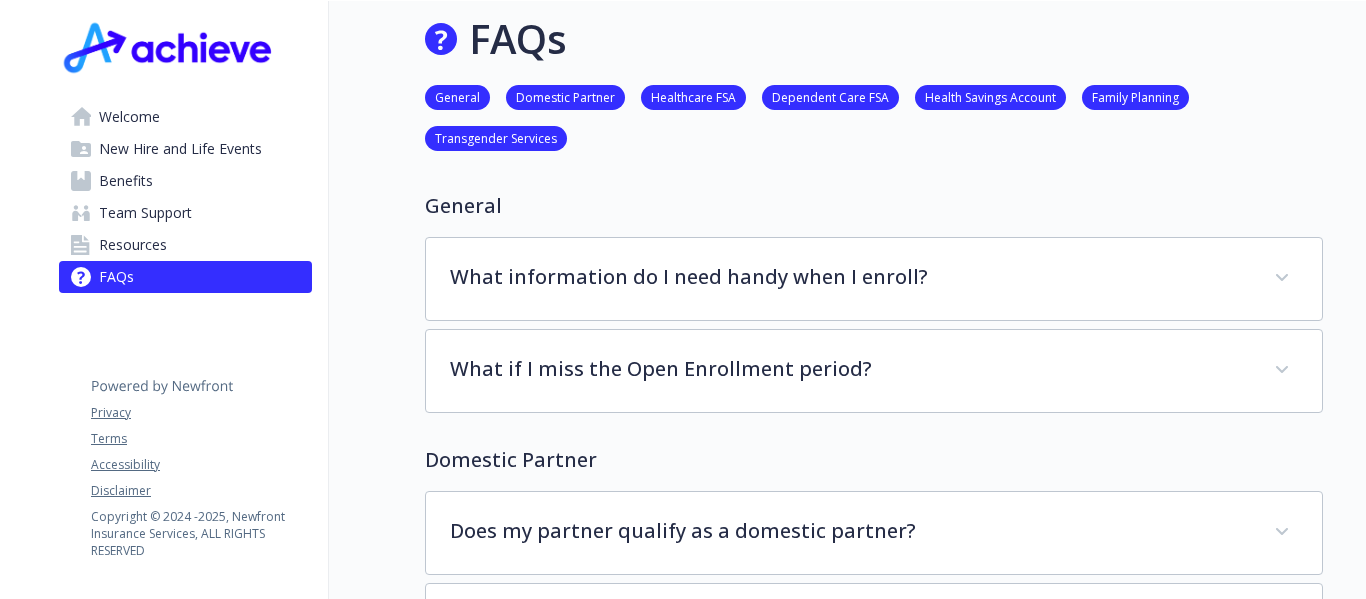 scroll, scrollTop: 441, scrollLeft: 15, axis: both 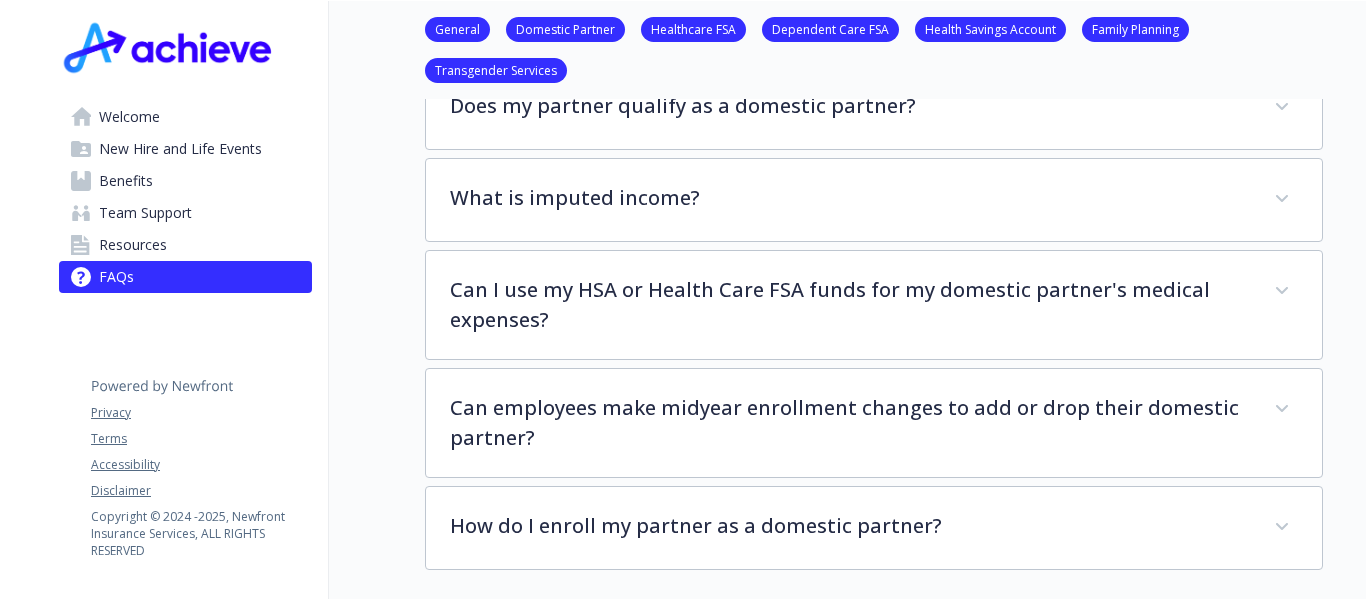 click on "Welcome" at bounding box center (129, 117) 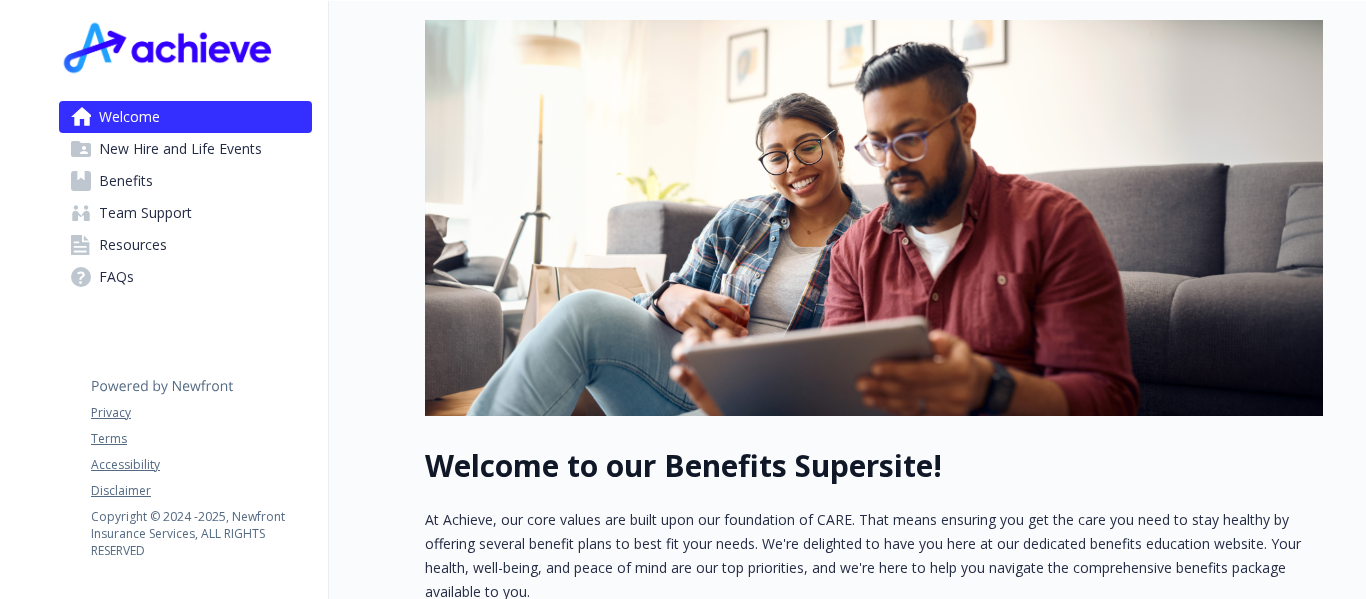 scroll, scrollTop: 441, scrollLeft: 15, axis: both 